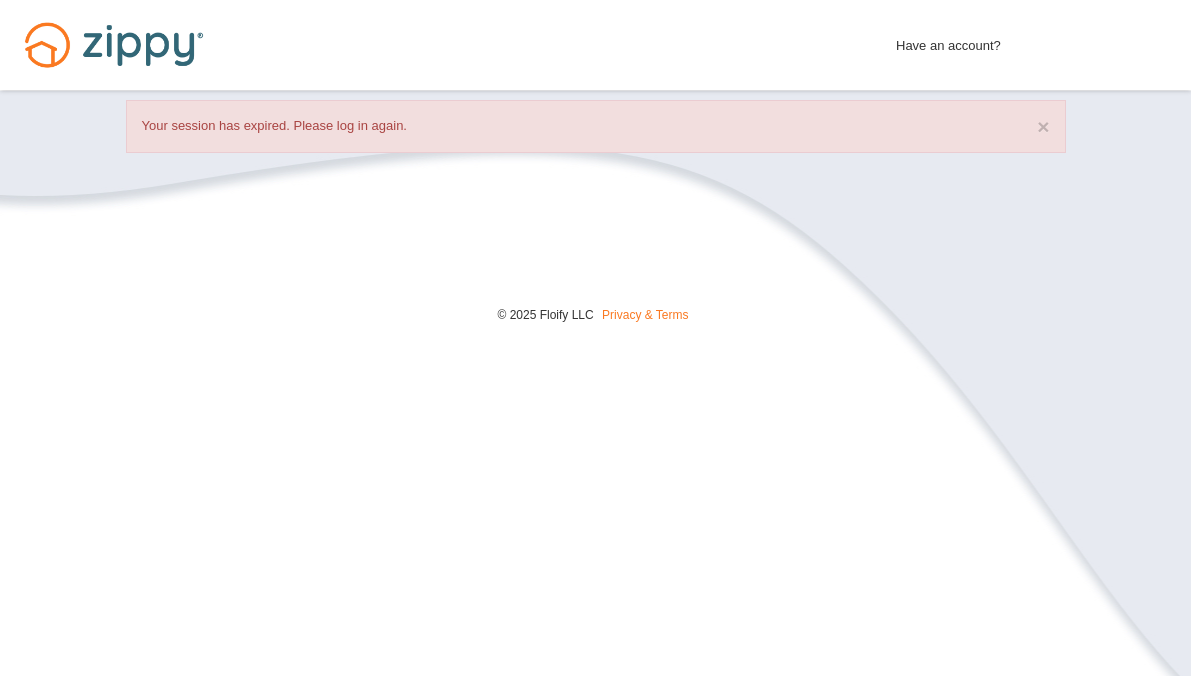 scroll, scrollTop: 0, scrollLeft: 0, axis: both 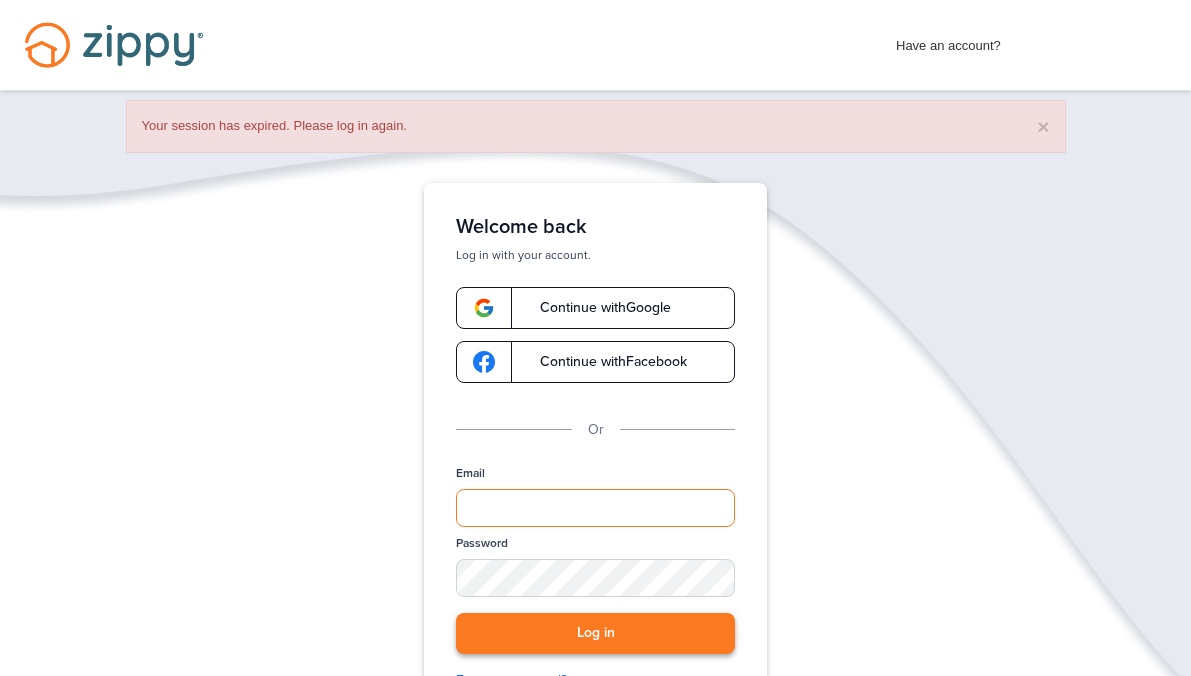 type on "**********" 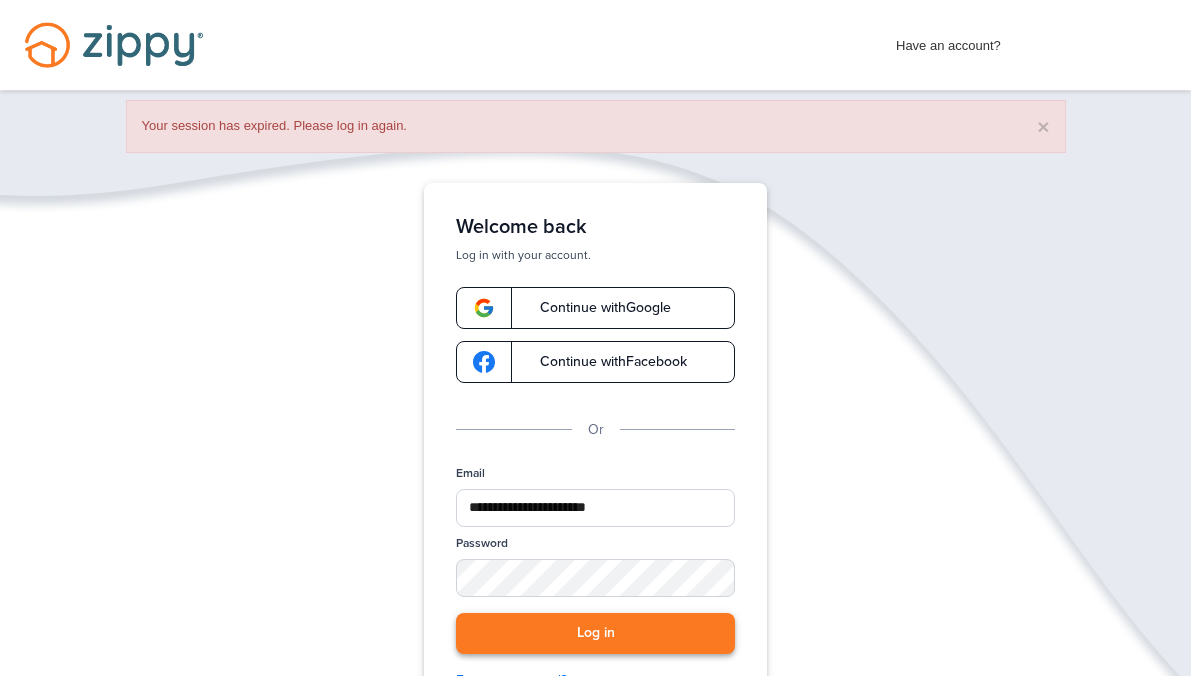 click on "Log in" at bounding box center [595, 633] 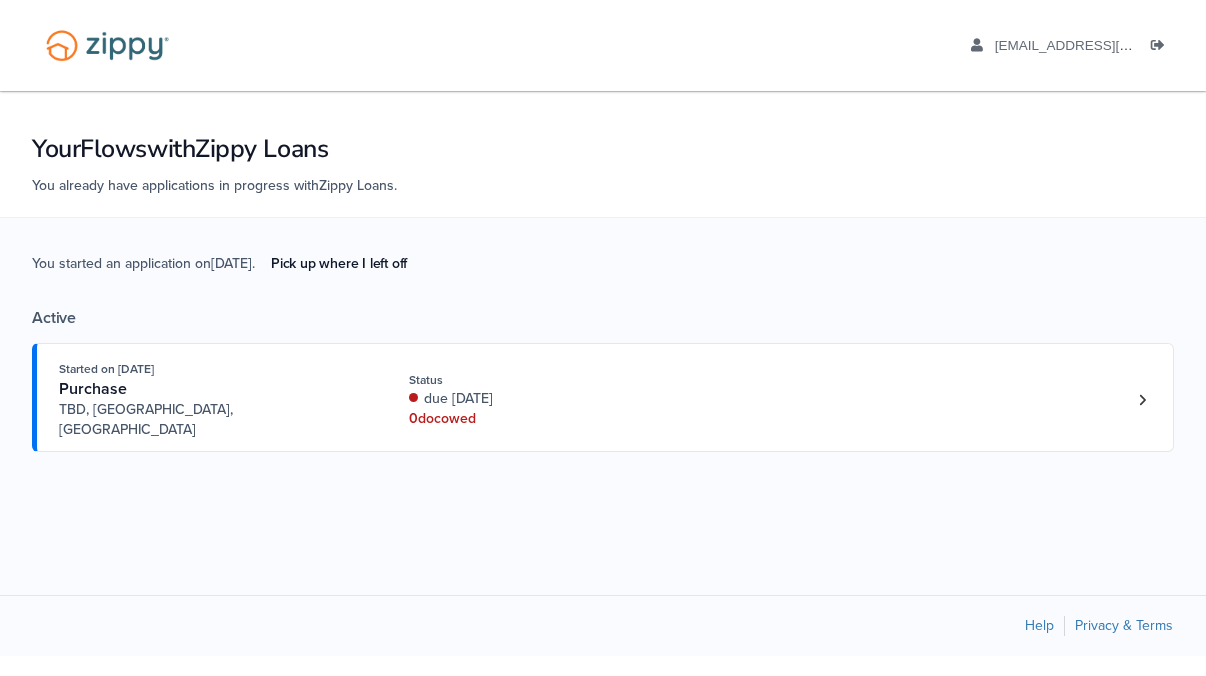 scroll, scrollTop: 0, scrollLeft: 0, axis: both 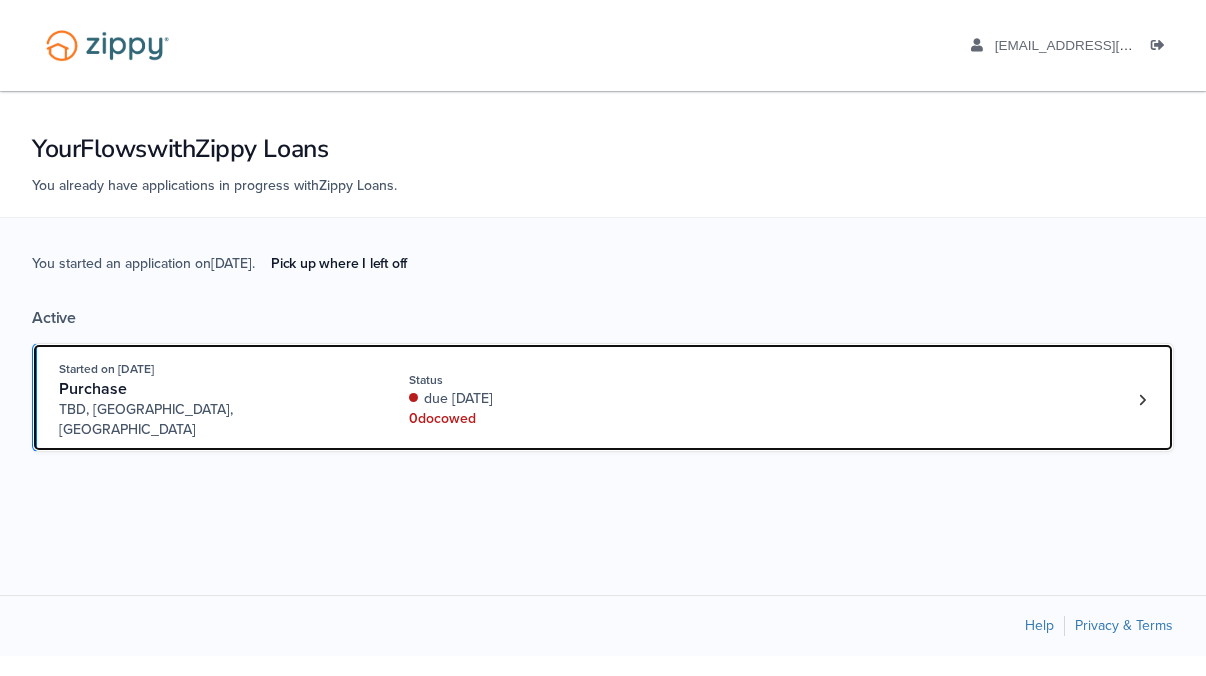click on "Started on [DATE] Purchase TBD, [GEOGRAPHIC_DATA], [GEOGRAPHIC_DATA]" at bounding box center [219, 399] 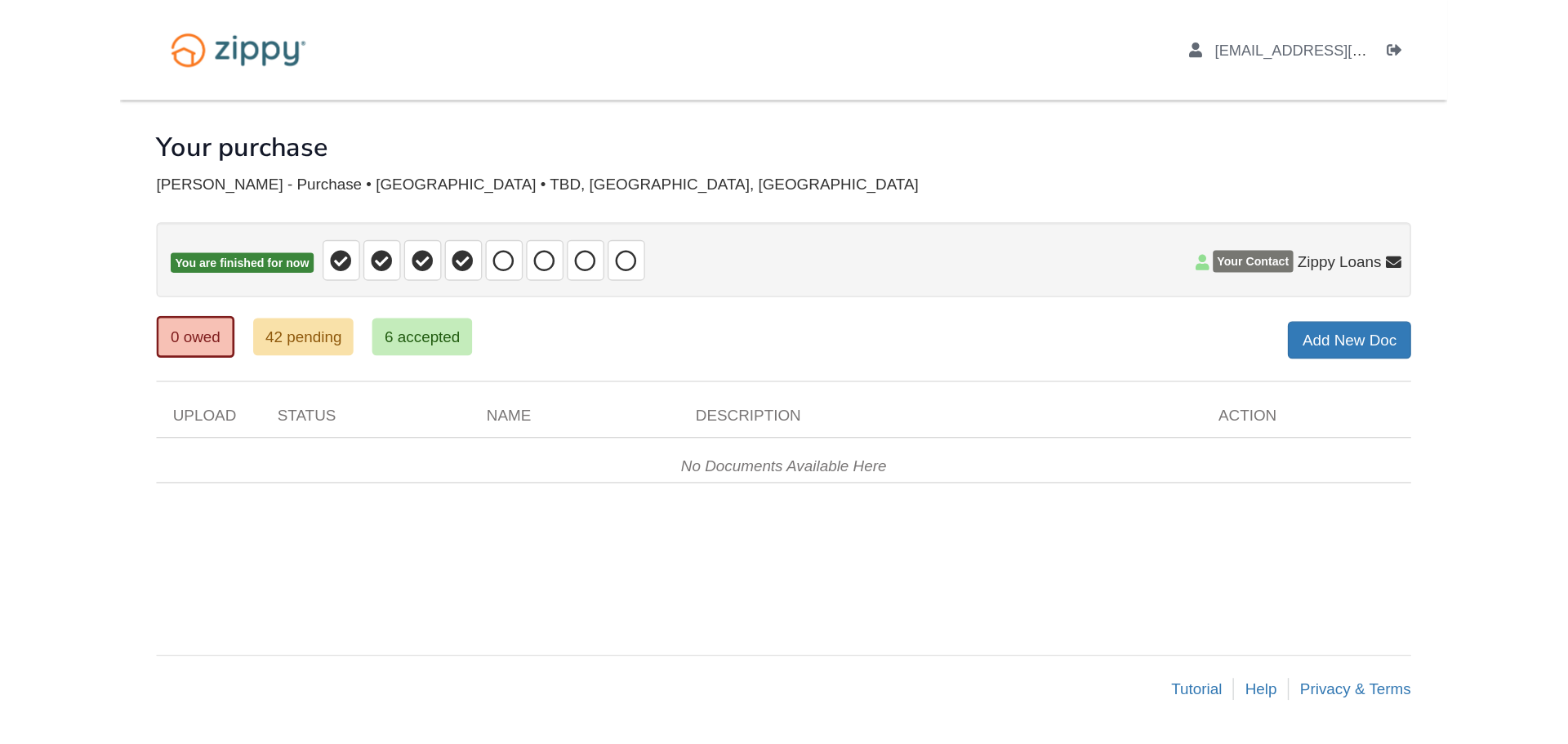 scroll, scrollTop: 0, scrollLeft: 0, axis: both 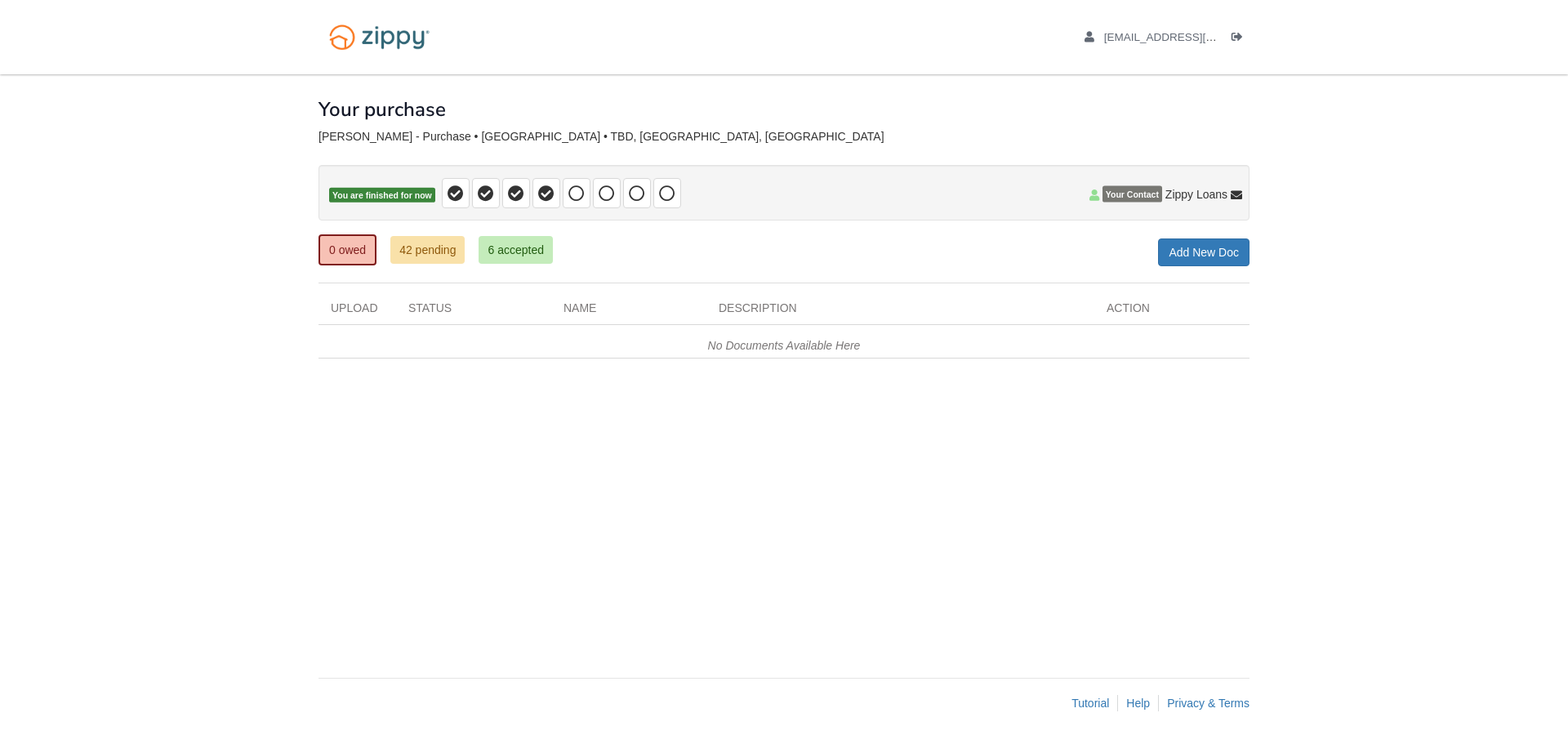 click on "Willis - Purchase • Purchase
• TBD, Greenwood, IN" at bounding box center (784, 136) 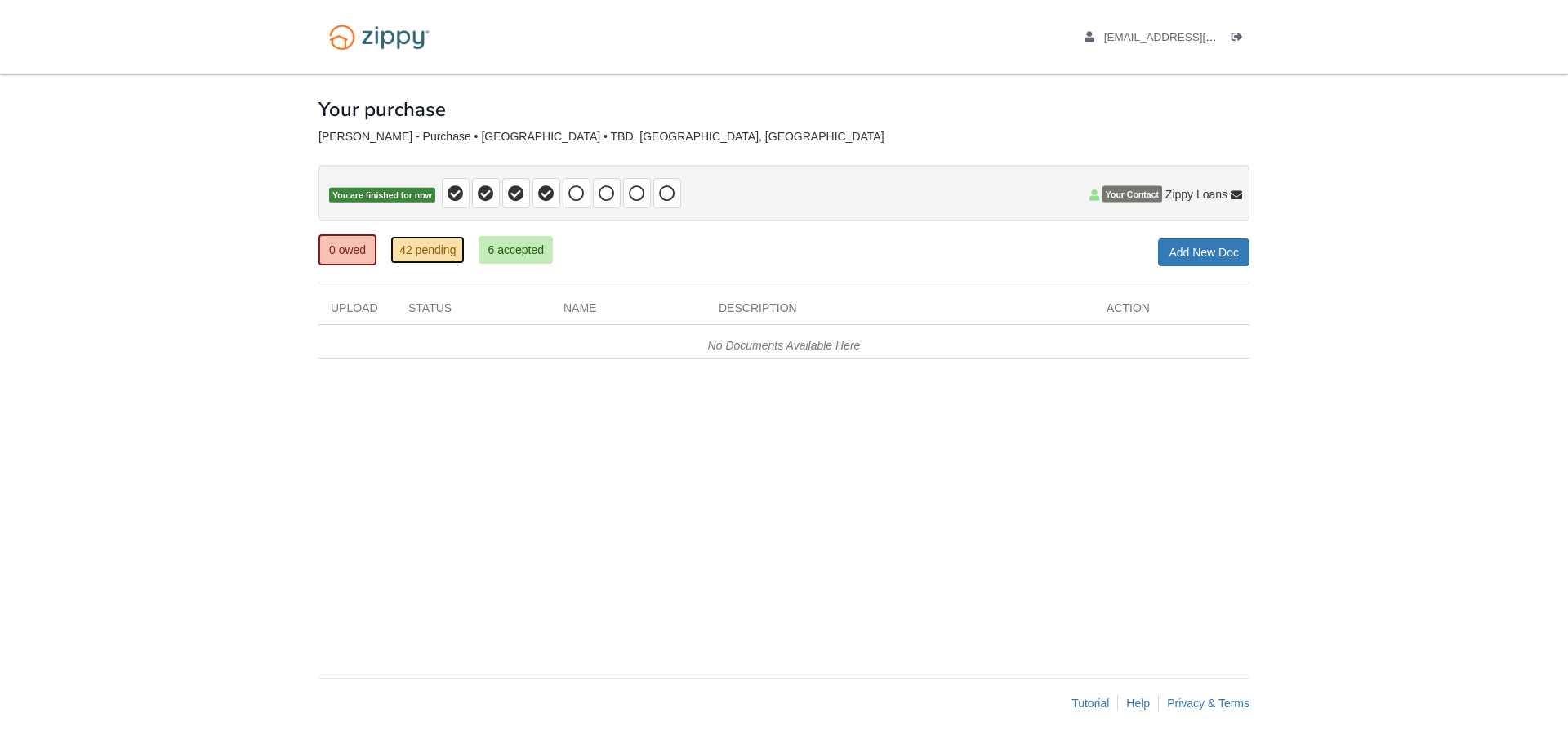 click on "42 pending" at bounding box center (427, 250) 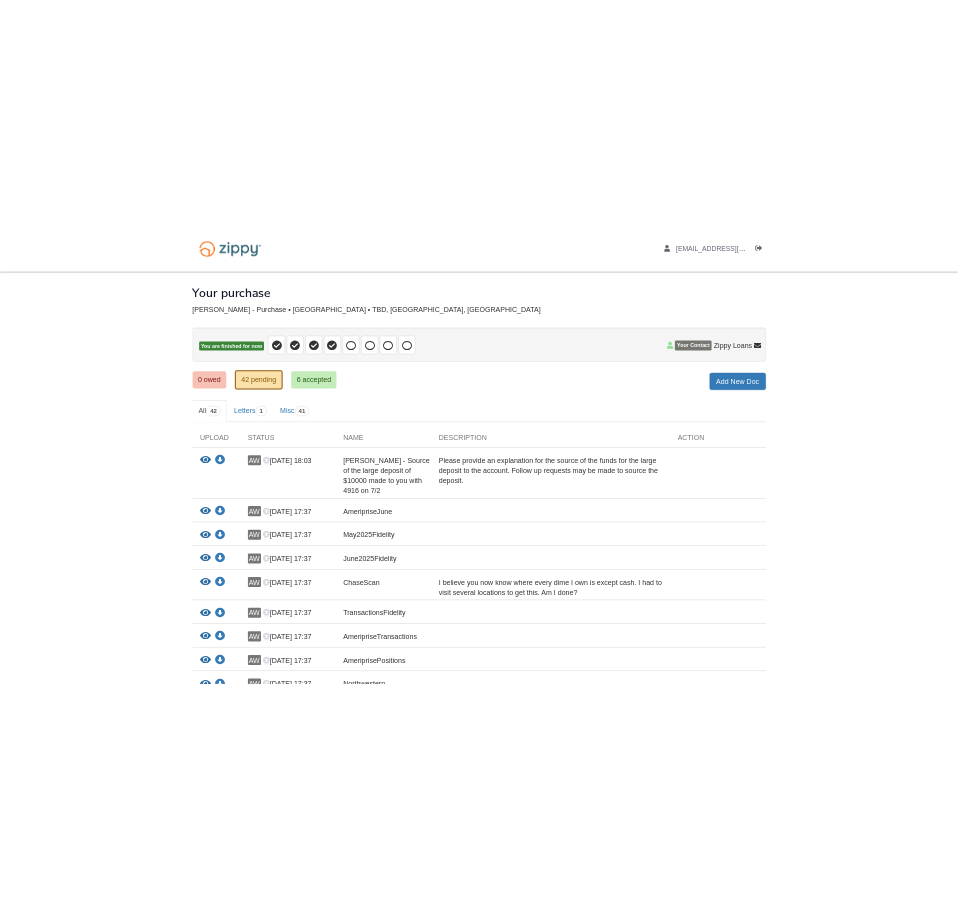 scroll, scrollTop: 0, scrollLeft: 0, axis: both 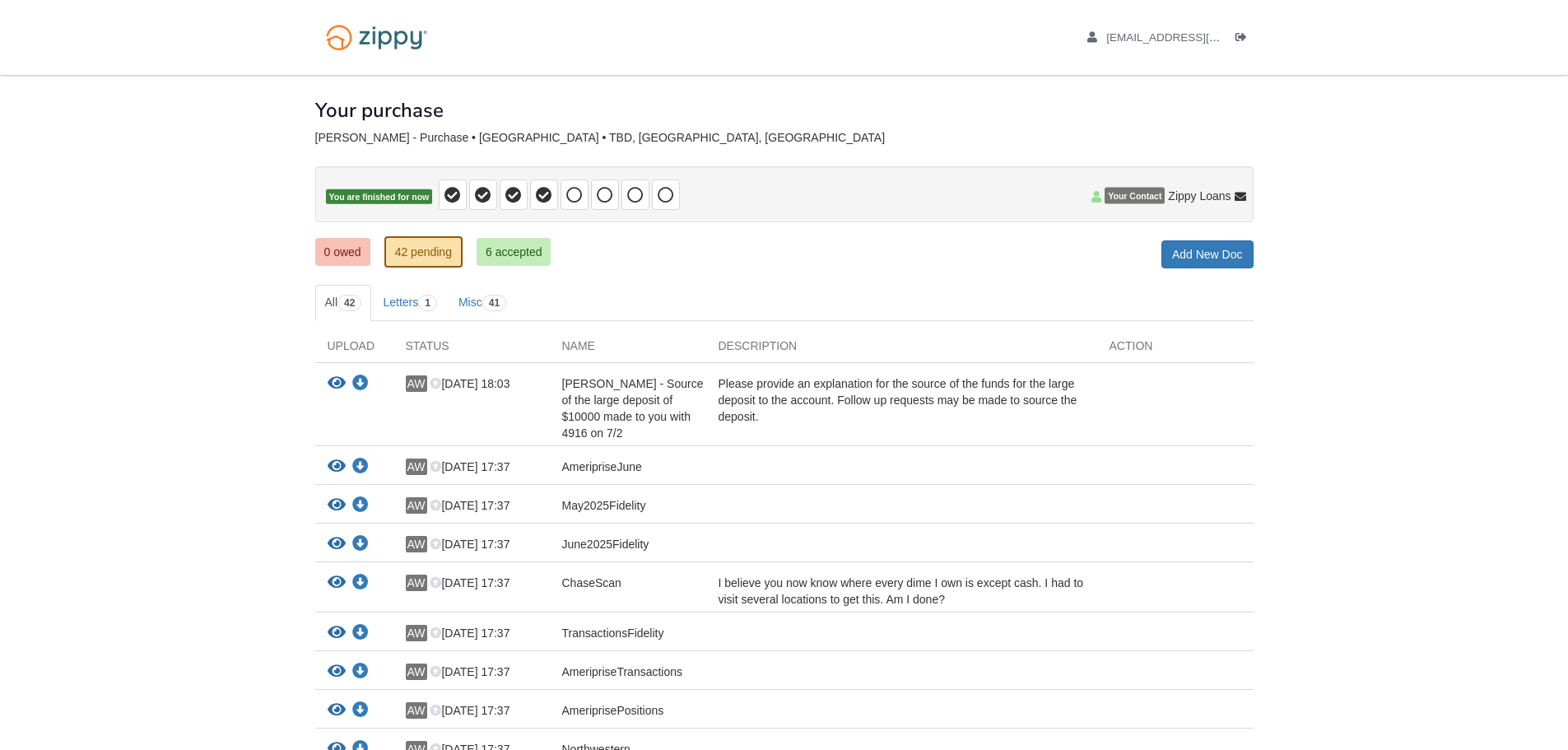 drag, startPoint x: 719, startPoint y: 384, endPoint x: 776, endPoint y: 416, distance: 65.36819 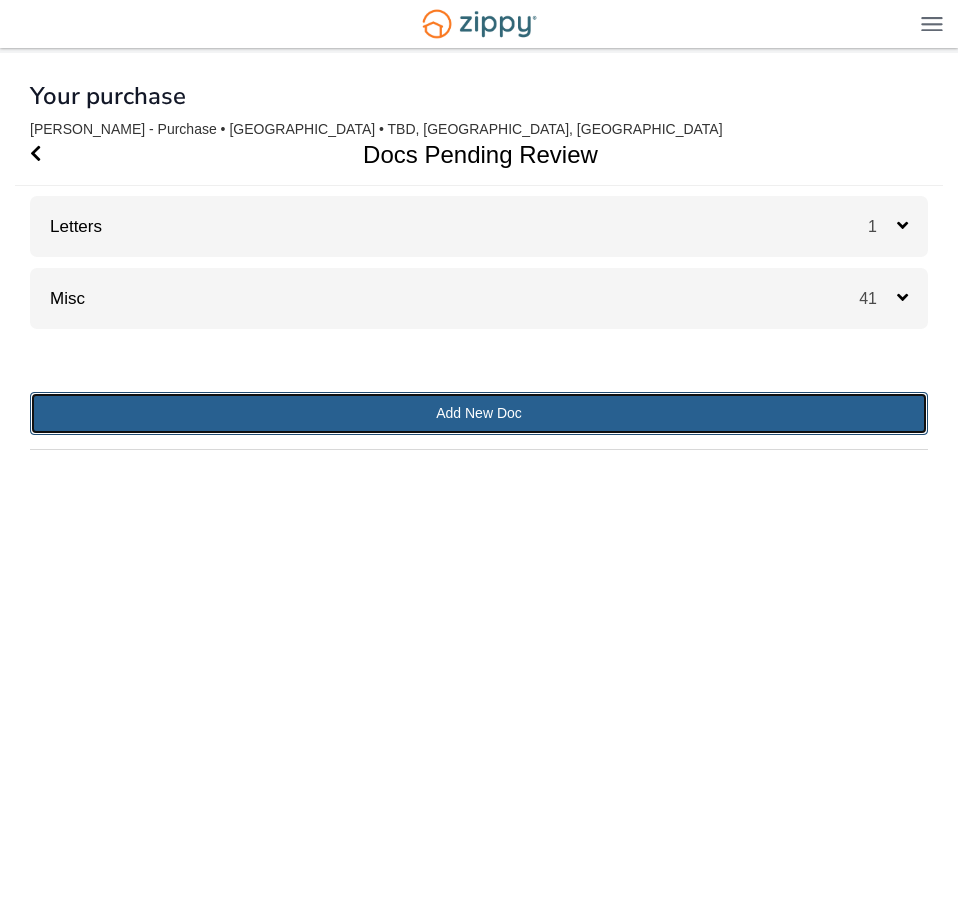 click on "Add New Doc" at bounding box center (479, 413) 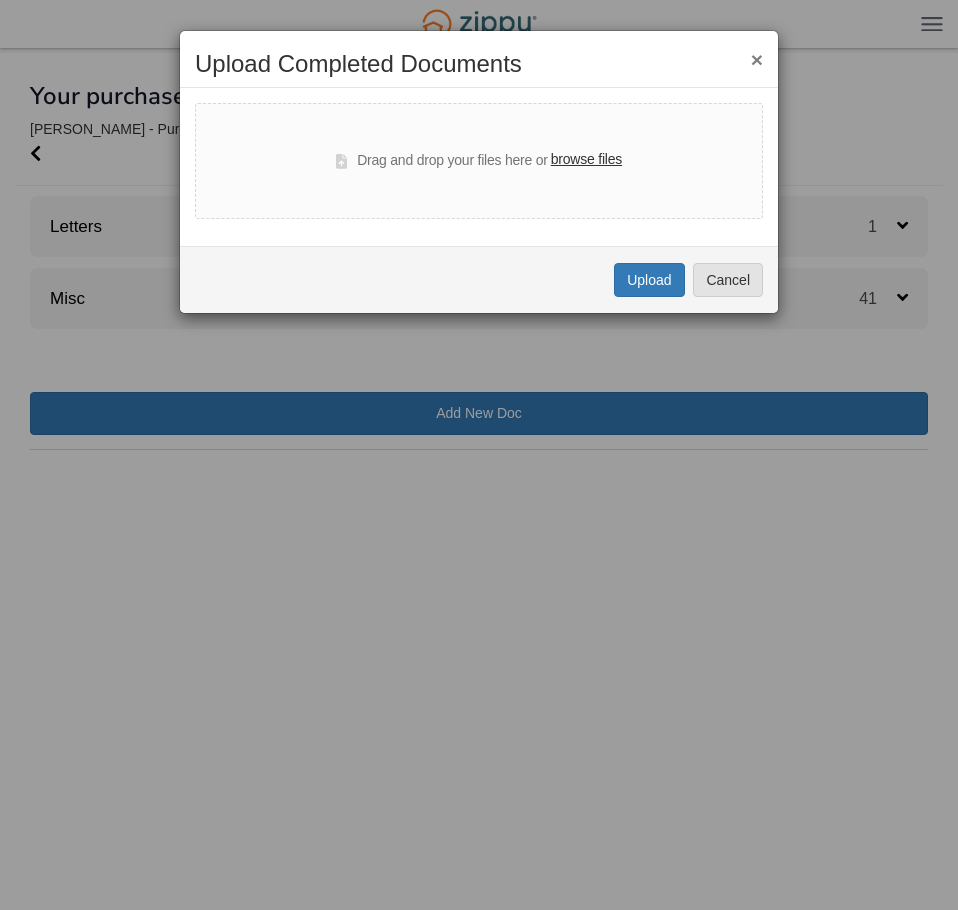 click on "×
Upload Completed Documents
Drag and drop your files here or   browse files
Uploading...
Upload
Cancel" at bounding box center [479, 455] 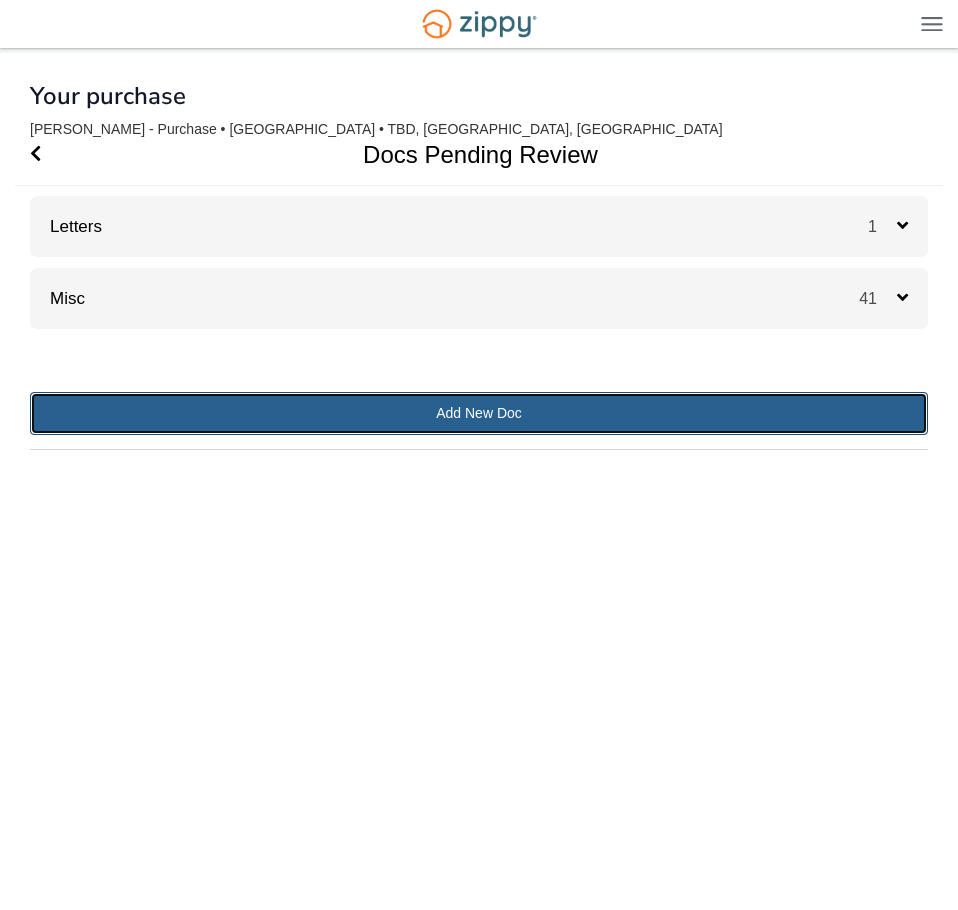 click on "Add New Doc" at bounding box center [479, 413] 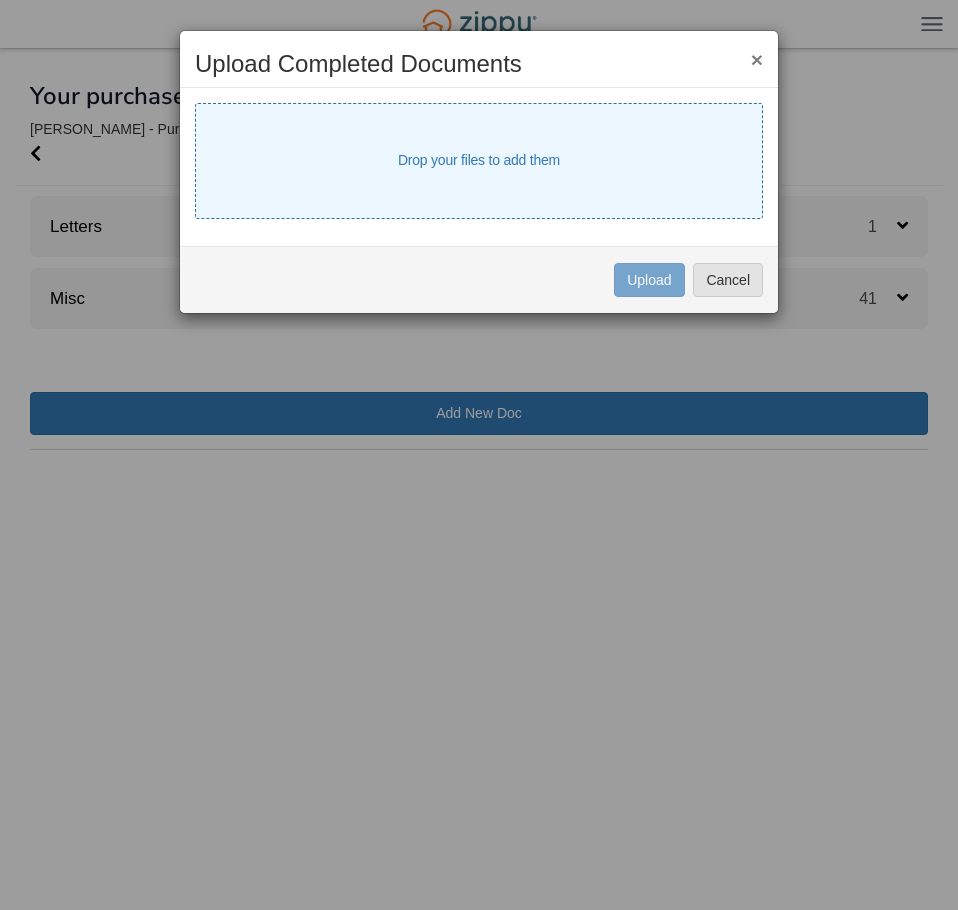 select on "****" 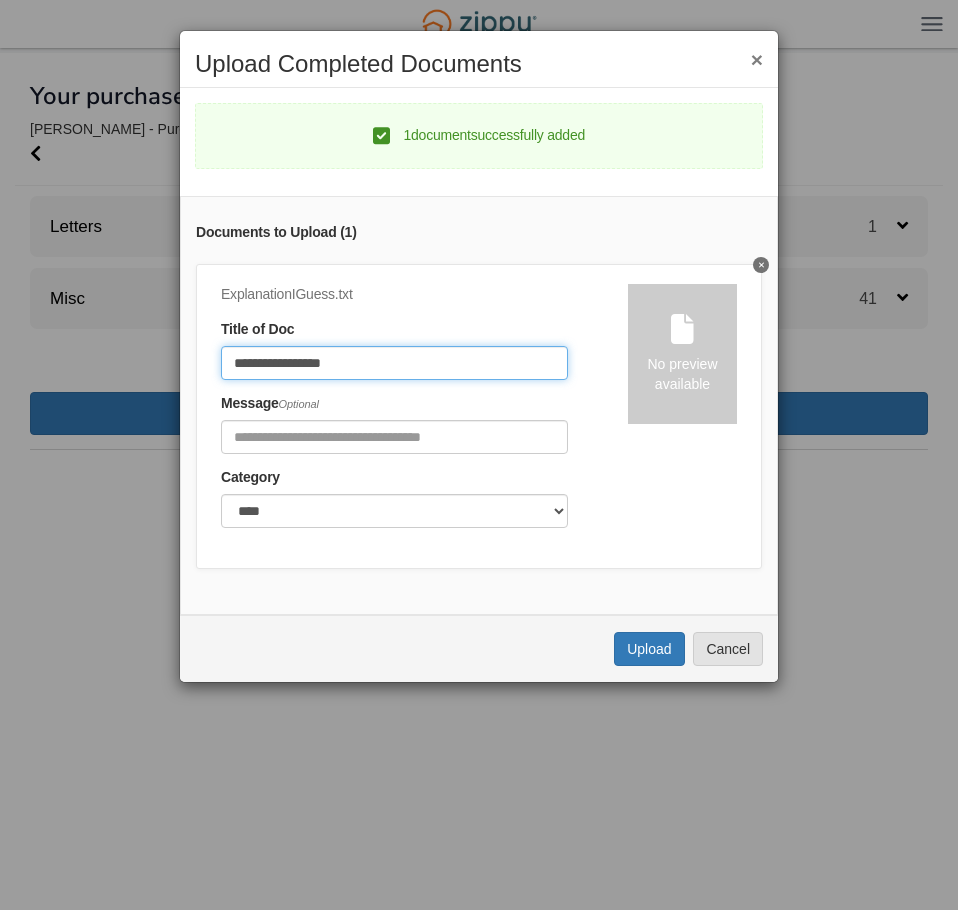 click on "**********" 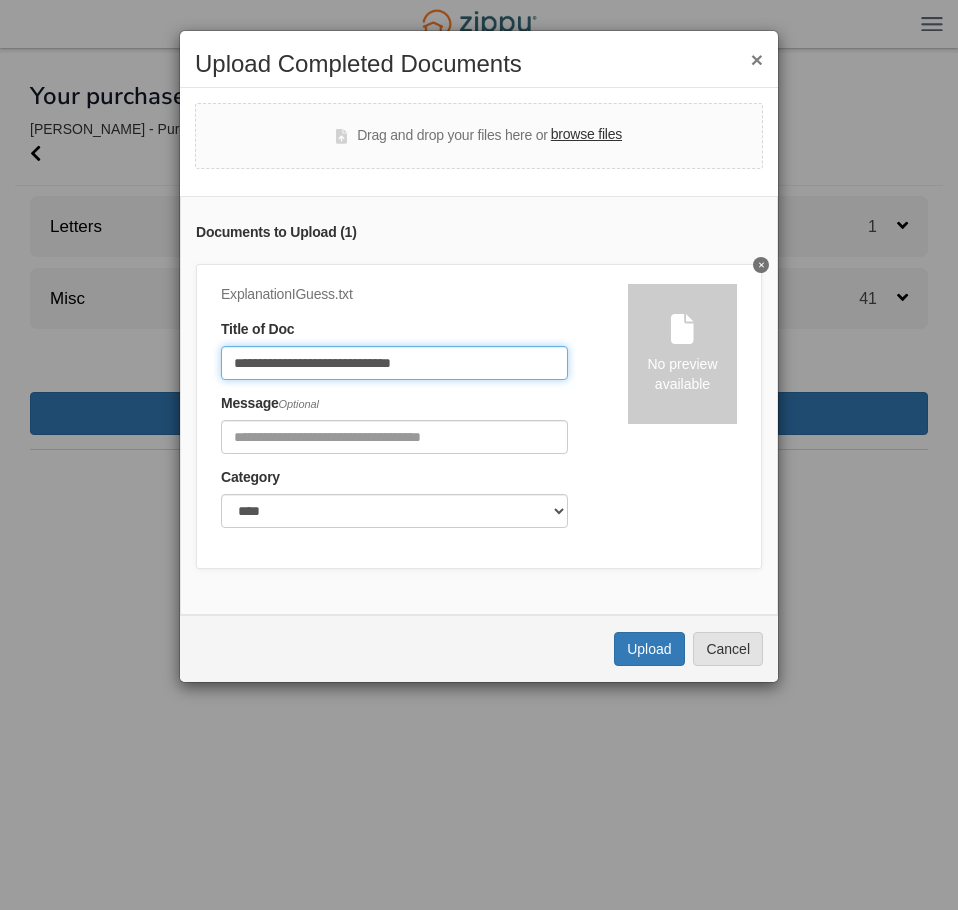 type on "**********" 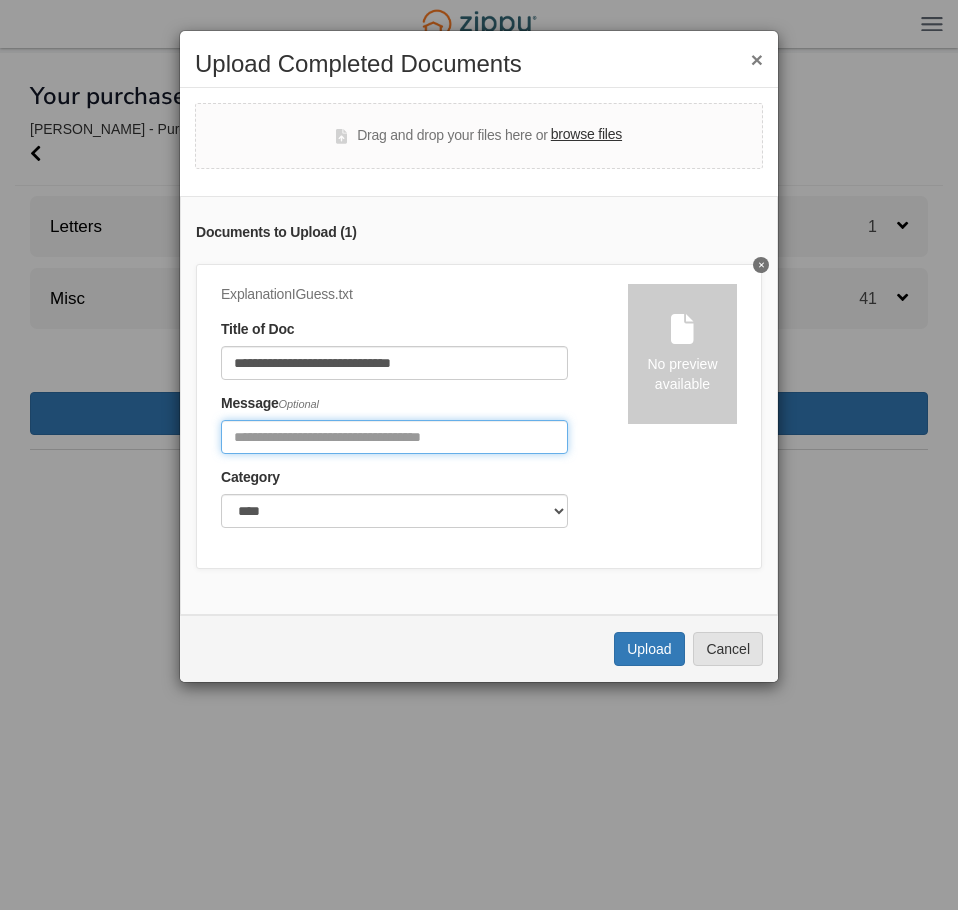 click at bounding box center (394, 437) 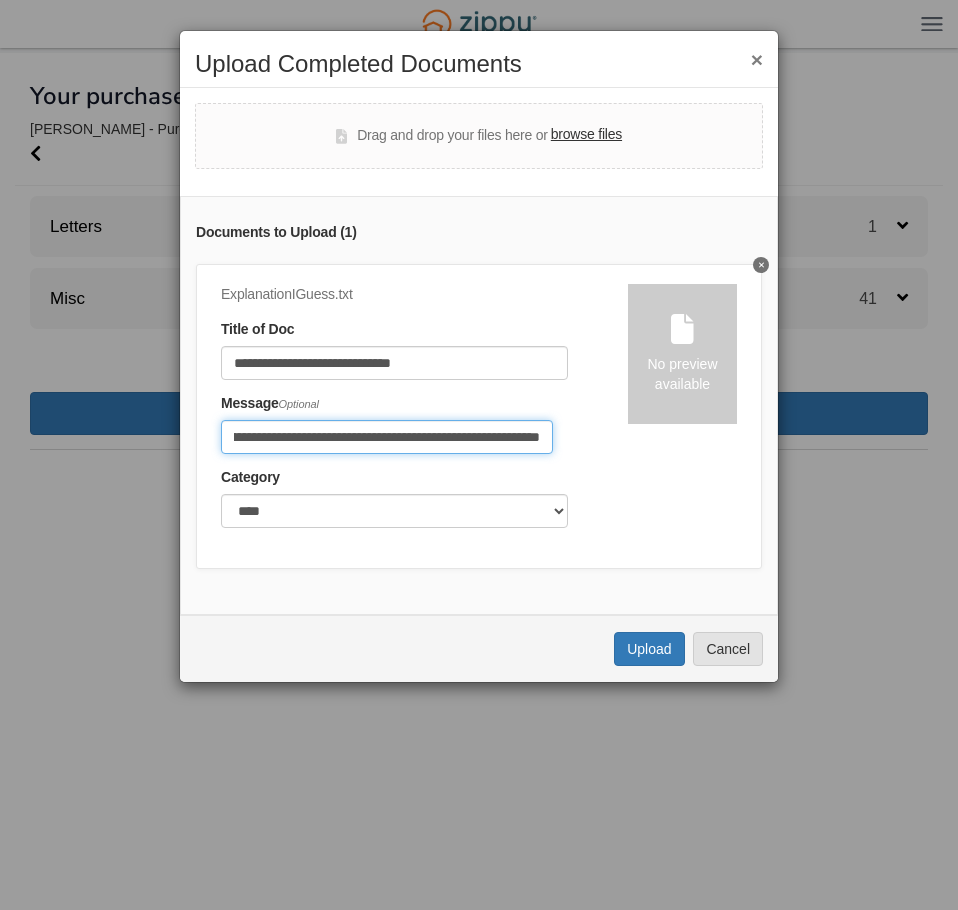 scroll, scrollTop: 0, scrollLeft: 353, axis: horizontal 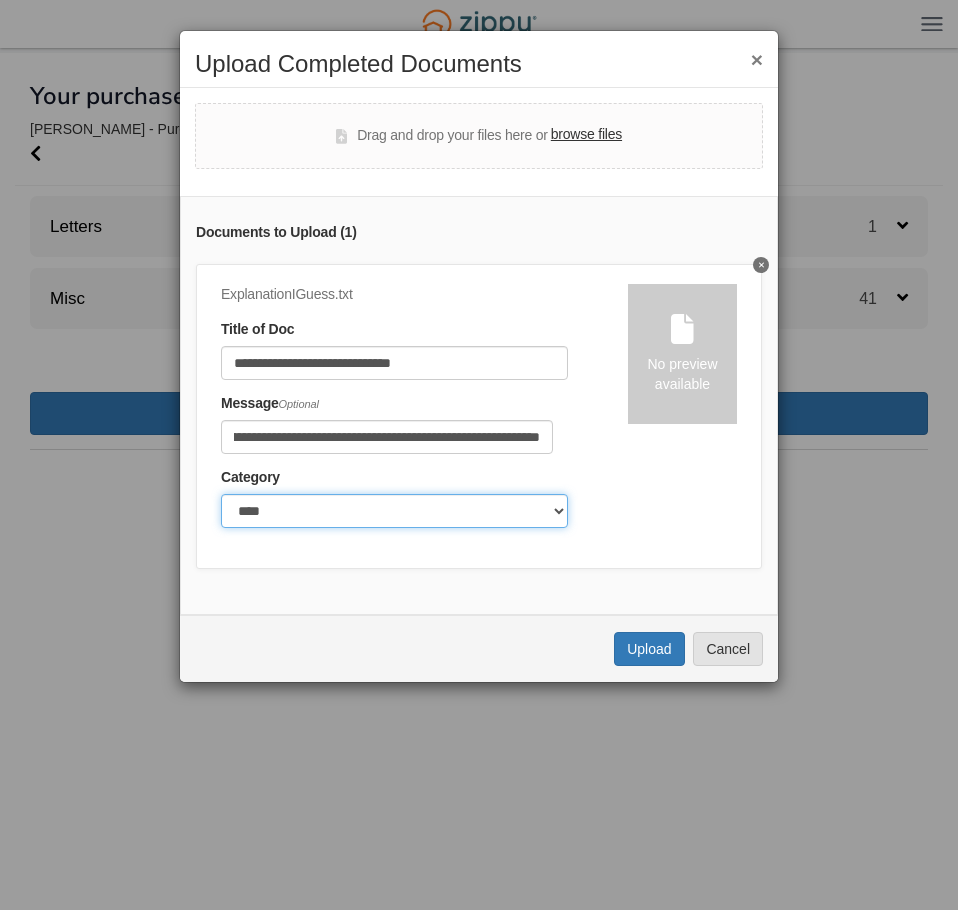 click on "******* ****" 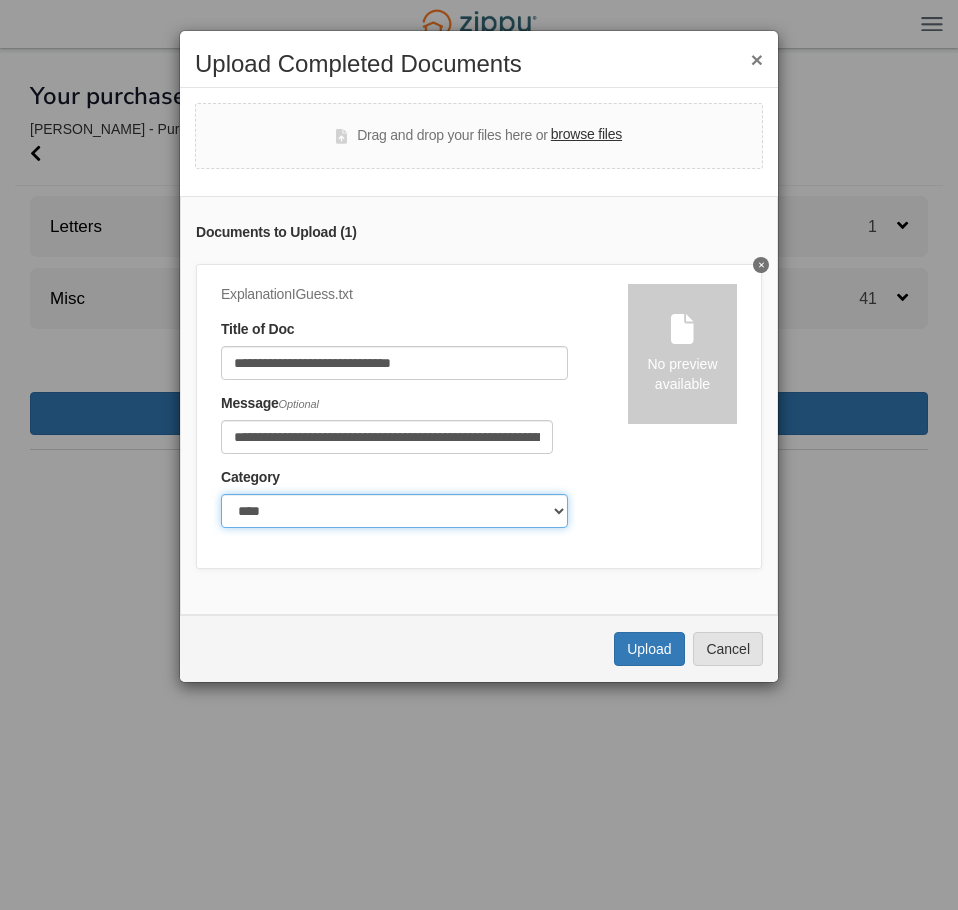click on "******* ****" 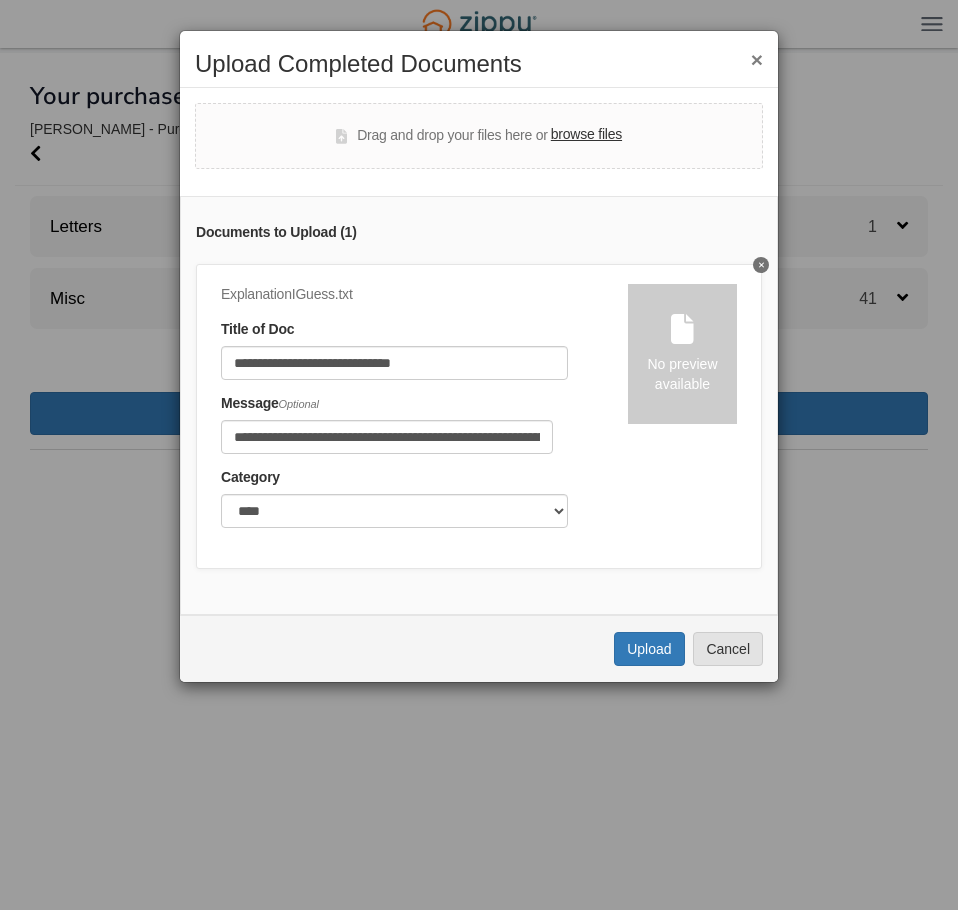 click on "**********" at bounding box center [479, 405] 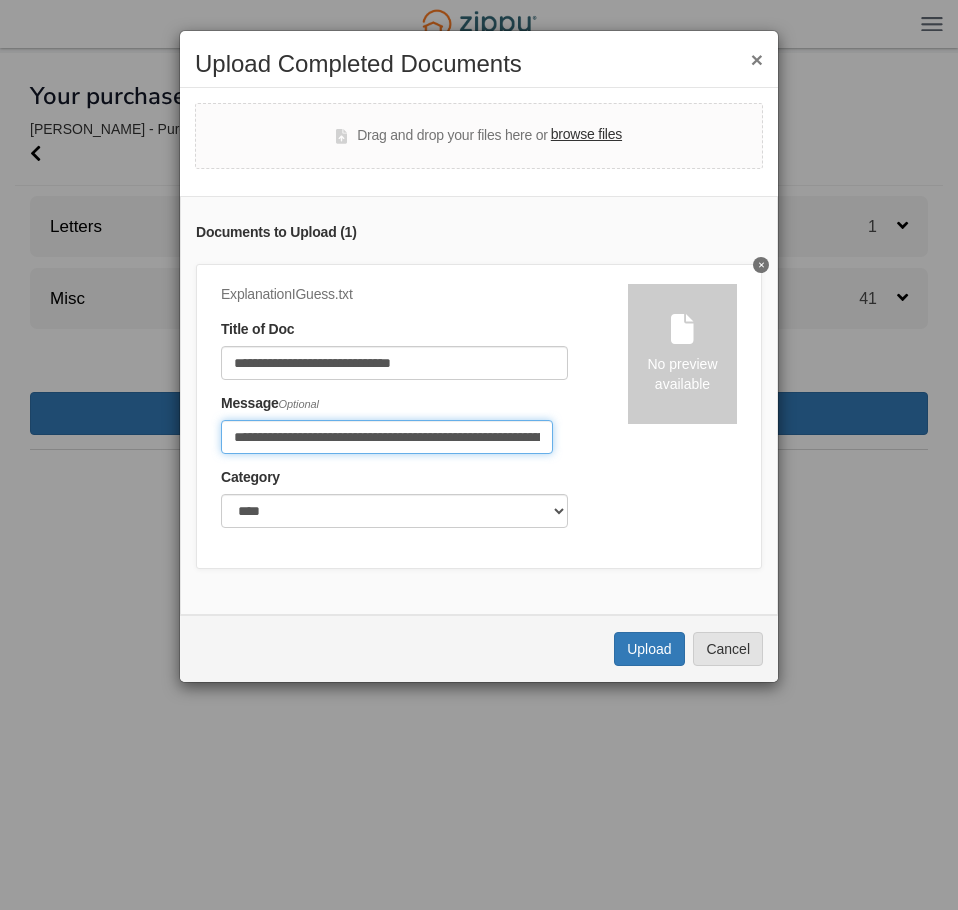 scroll, scrollTop: 0, scrollLeft: 353, axis: horizontal 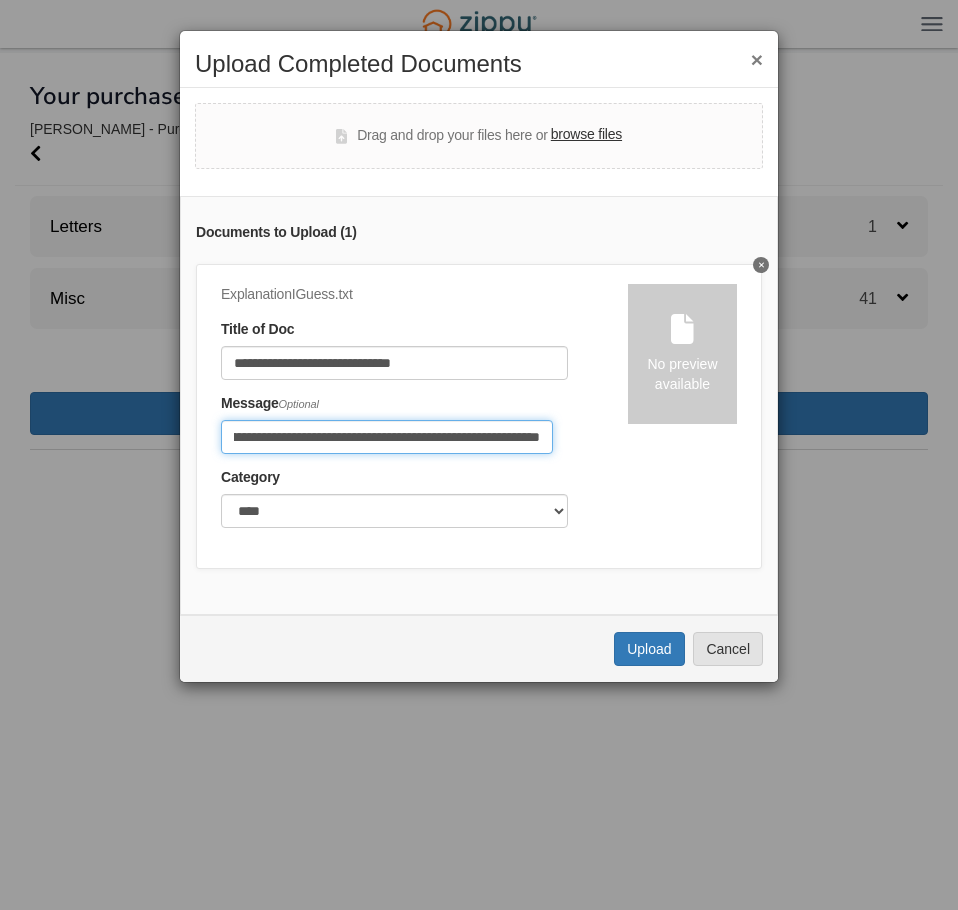 drag, startPoint x: 395, startPoint y: 432, endPoint x: 742, endPoint y: 473, distance: 349.4138 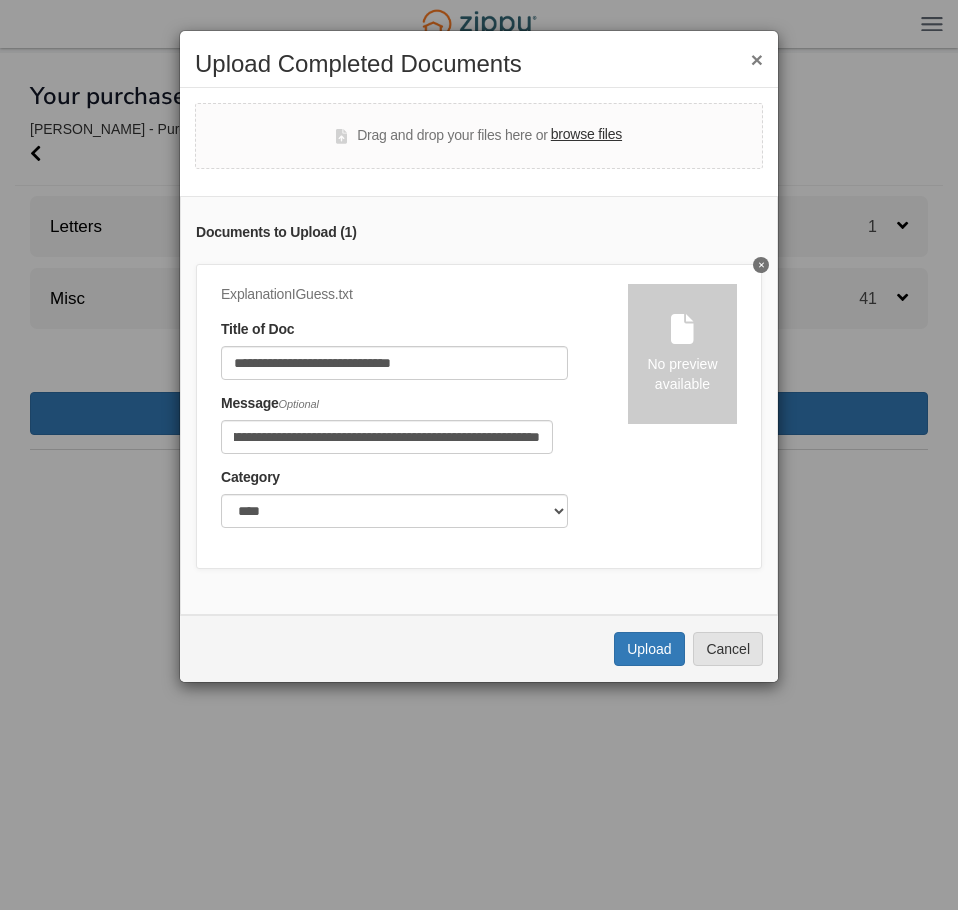 click on "No preview available" at bounding box center (682, 412) 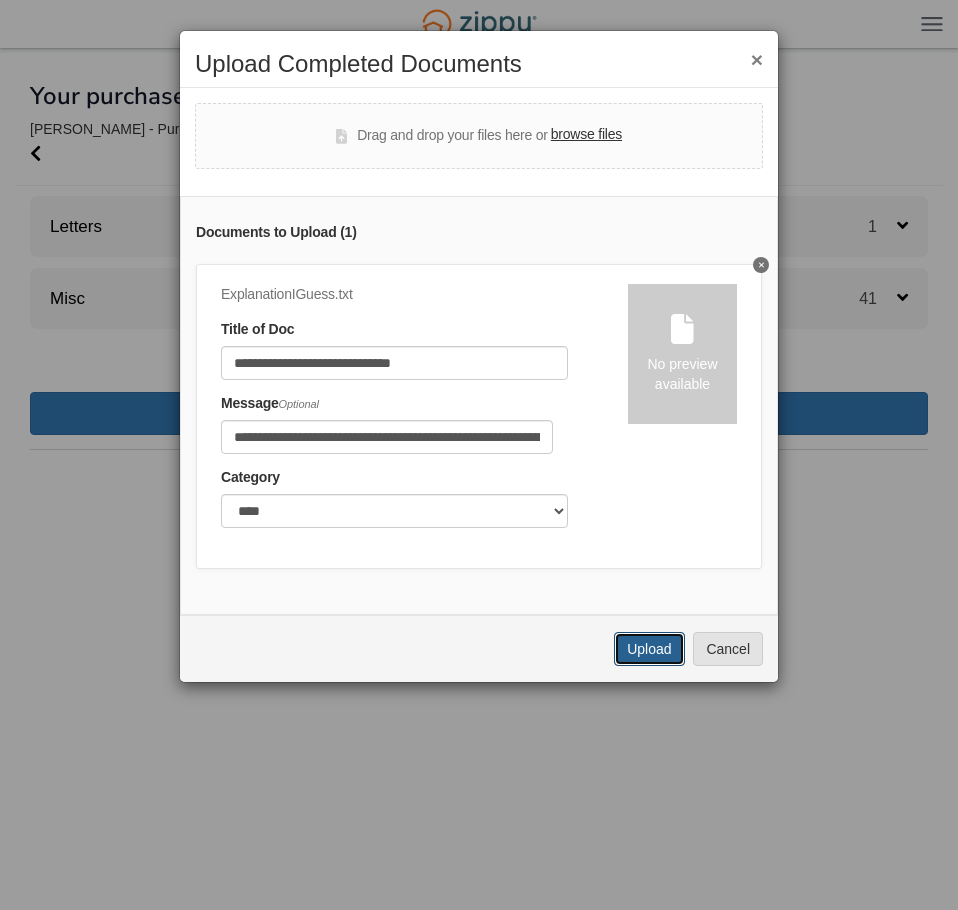 click on "Upload" at bounding box center (649, 649) 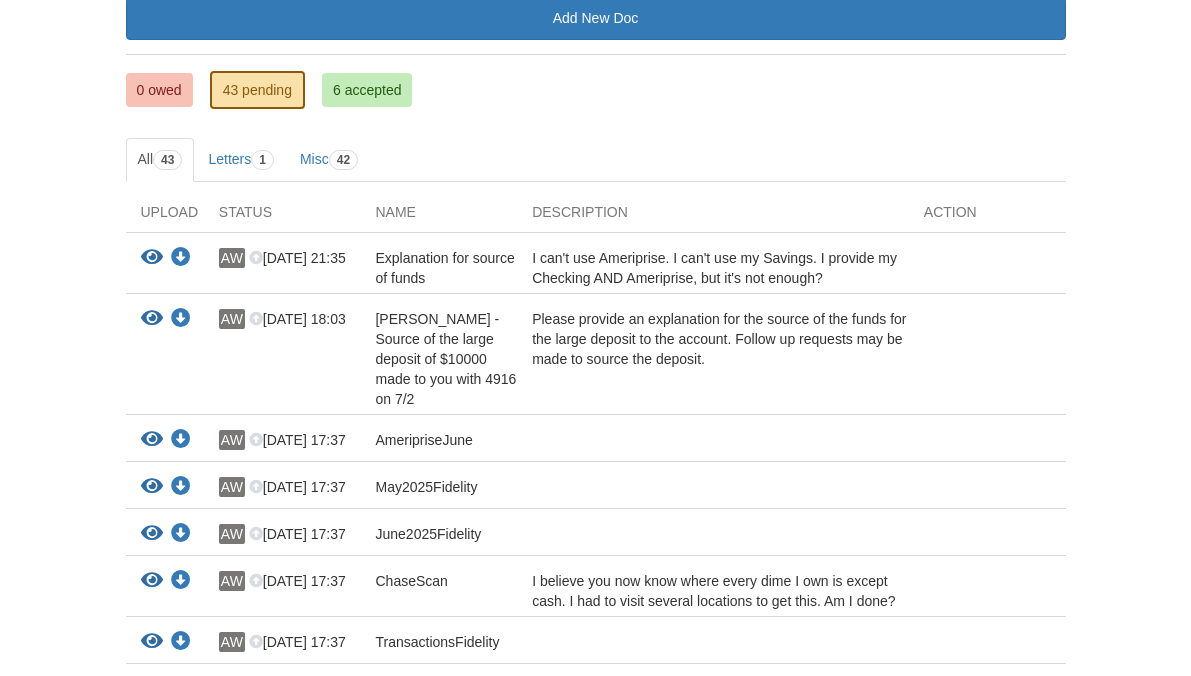 scroll, scrollTop: 300, scrollLeft: 0, axis: vertical 